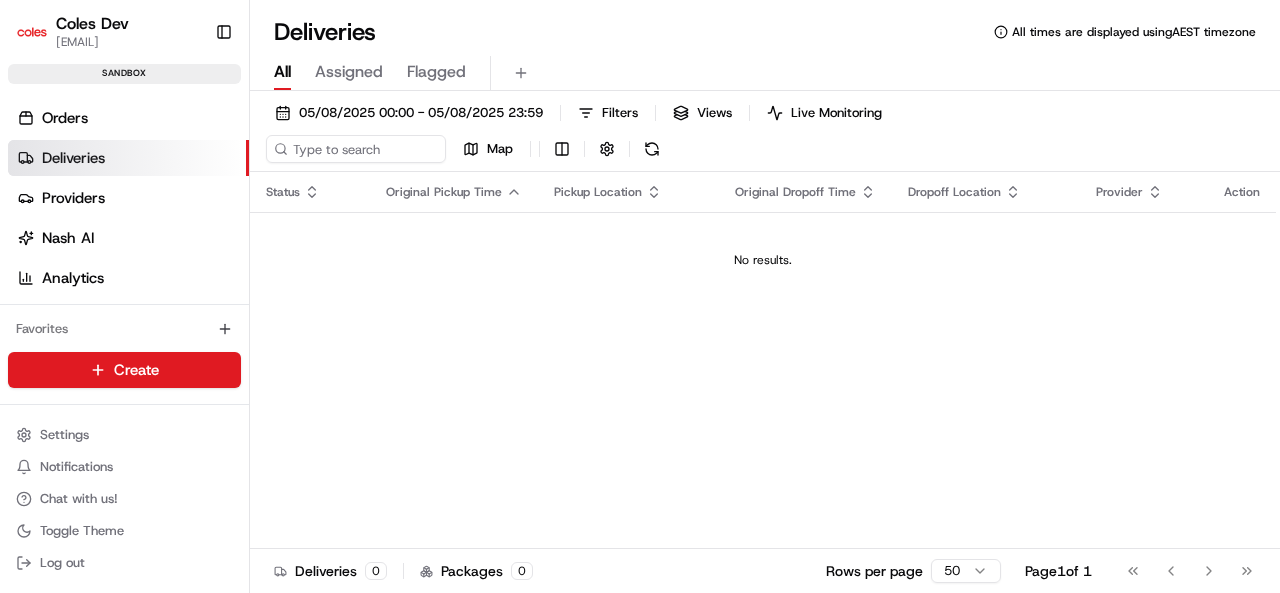 scroll, scrollTop: 0, scrollLeft: 0, axis: both 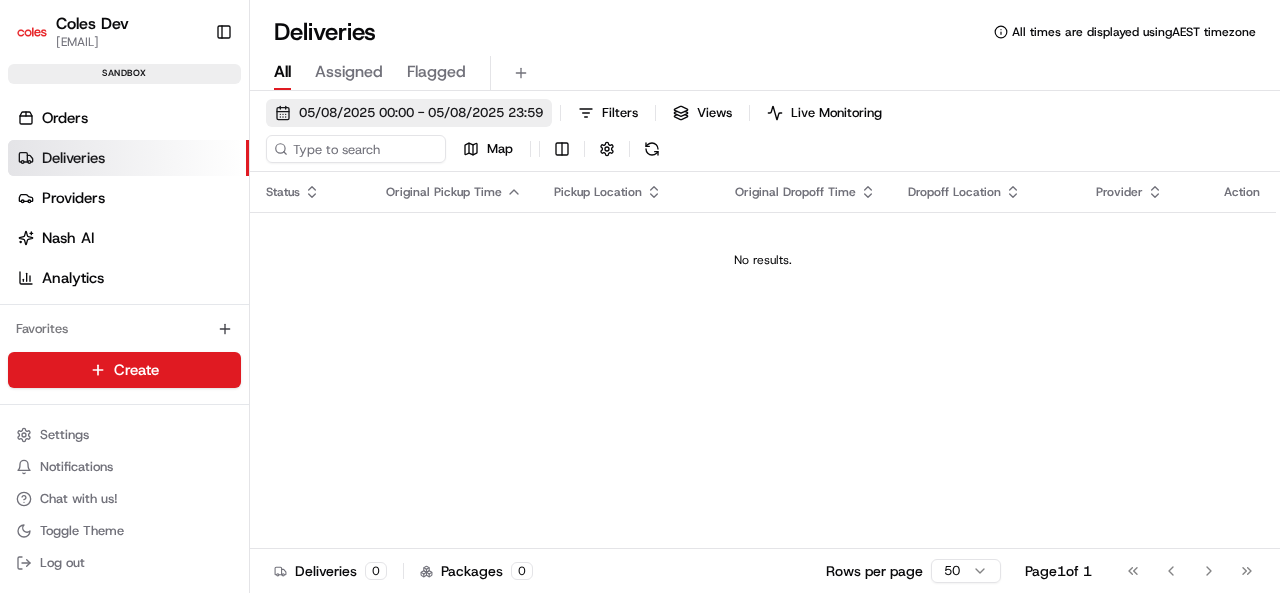 click on "05/08/2025 00:00 - 05/08/2025 23:59" at bounding box center [421, 113] 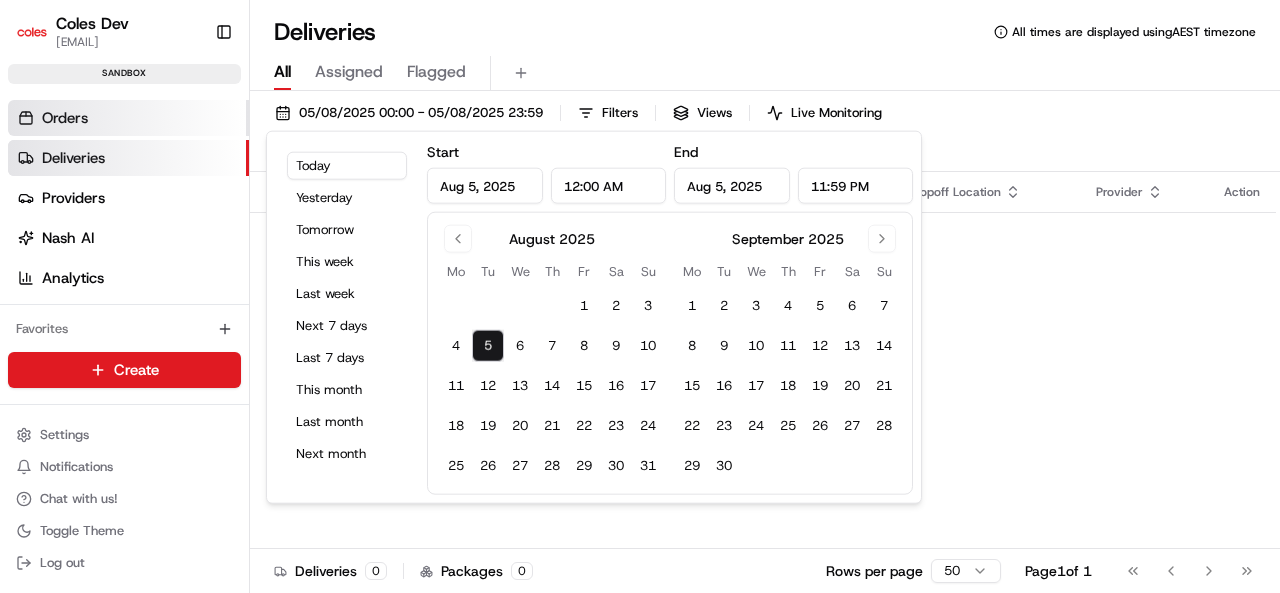 click on "Orders" at bounding box center (128, 118) 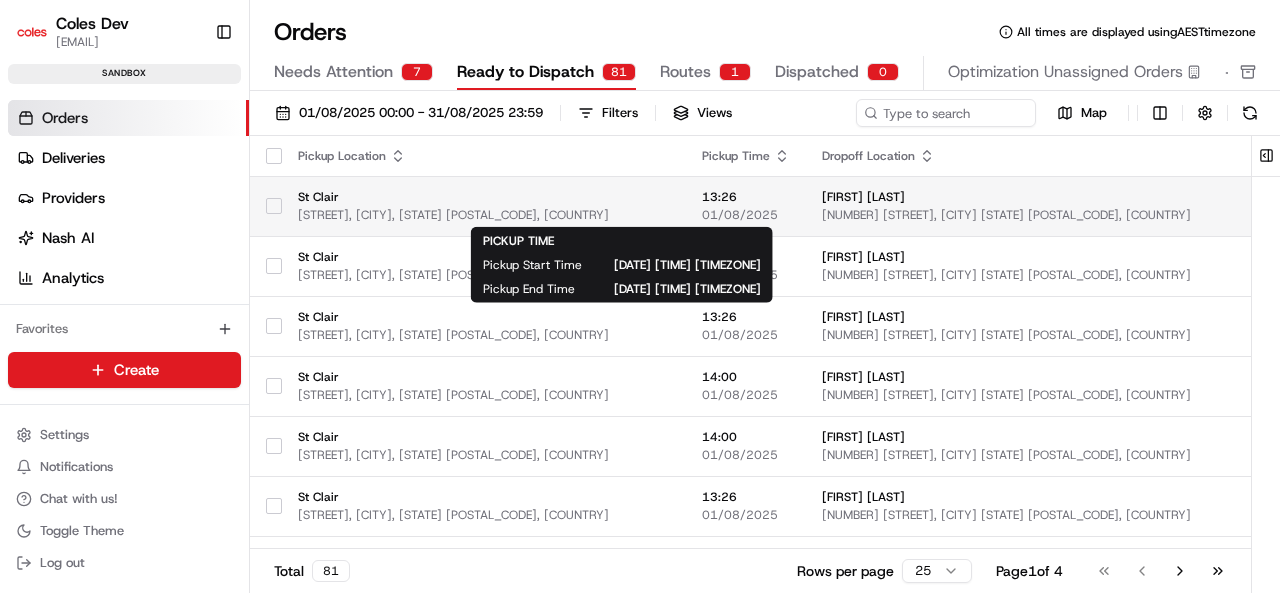 click on "13:26" at bounding box center (746, 197) 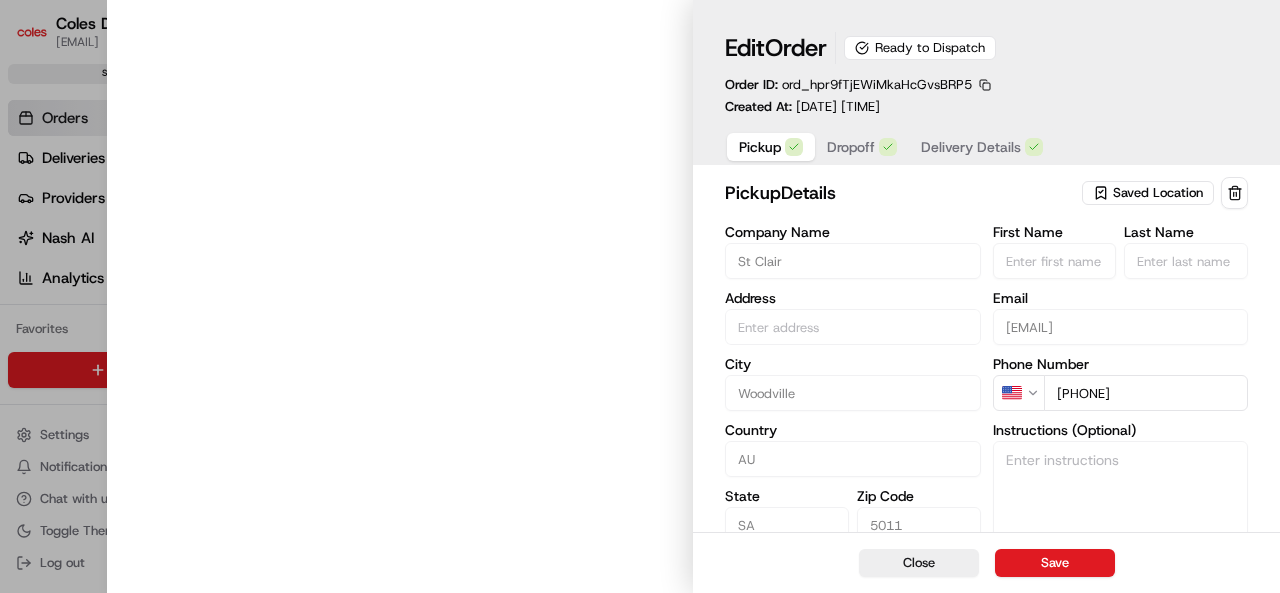 type on "[STREET], [CITY], [STATE] [POSTAL_CODE], [COUNTRY]" 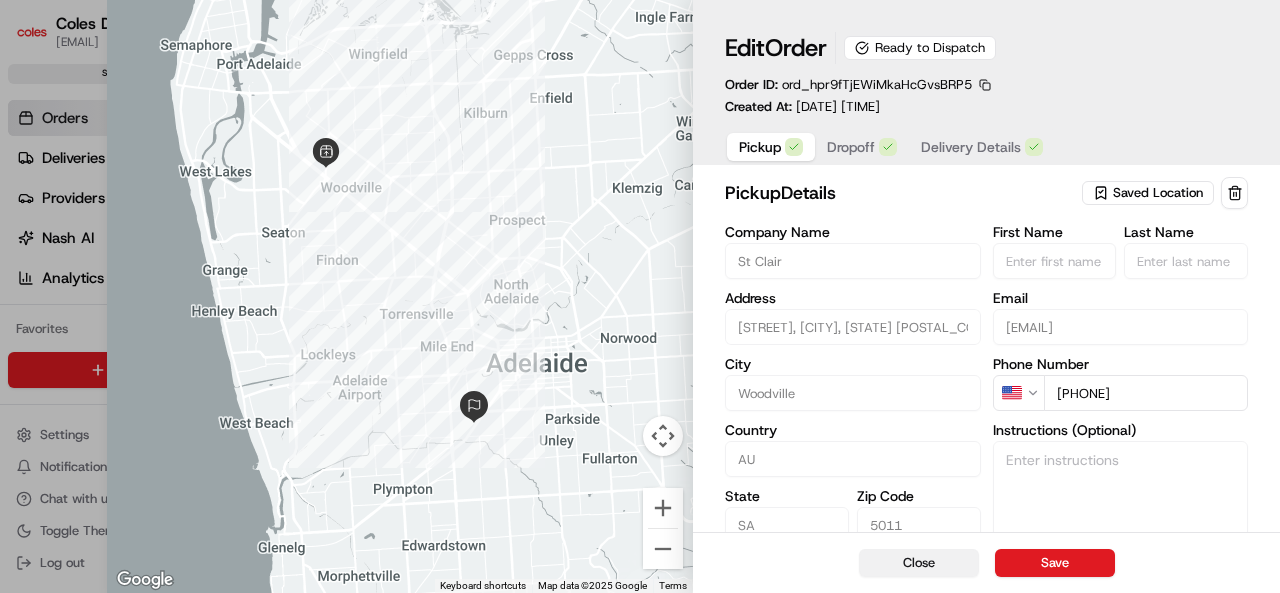 click on "Close" at bounding box center [919, 563] 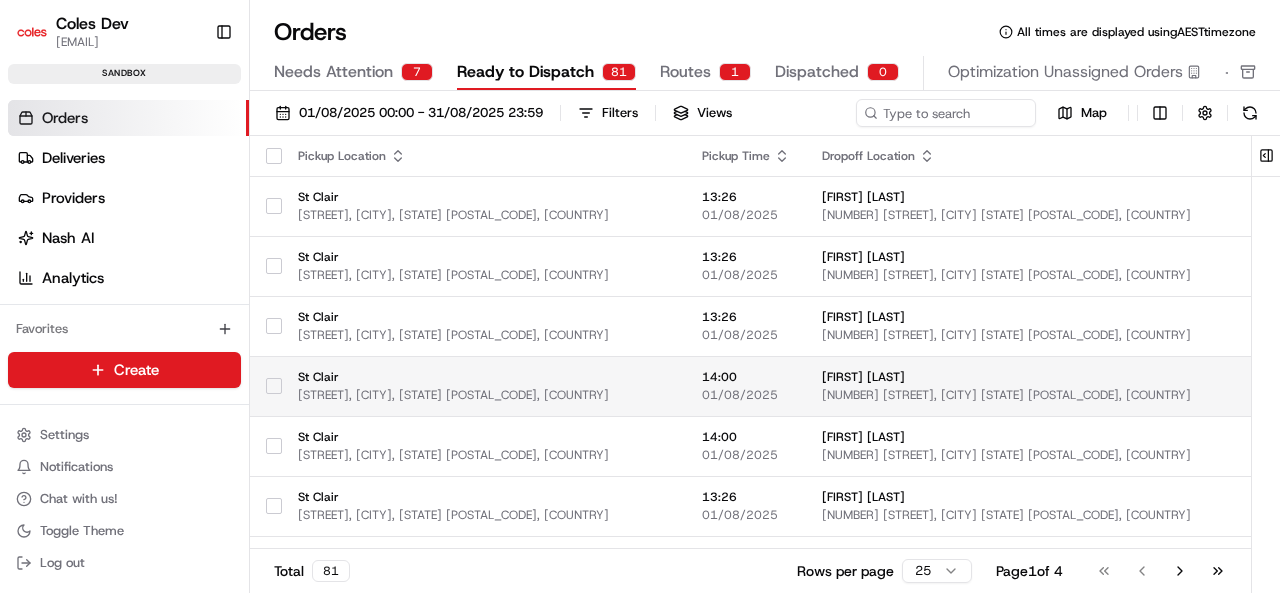 scroll, scrollTop: 0, scrollLeft: 24, axis: horizontal 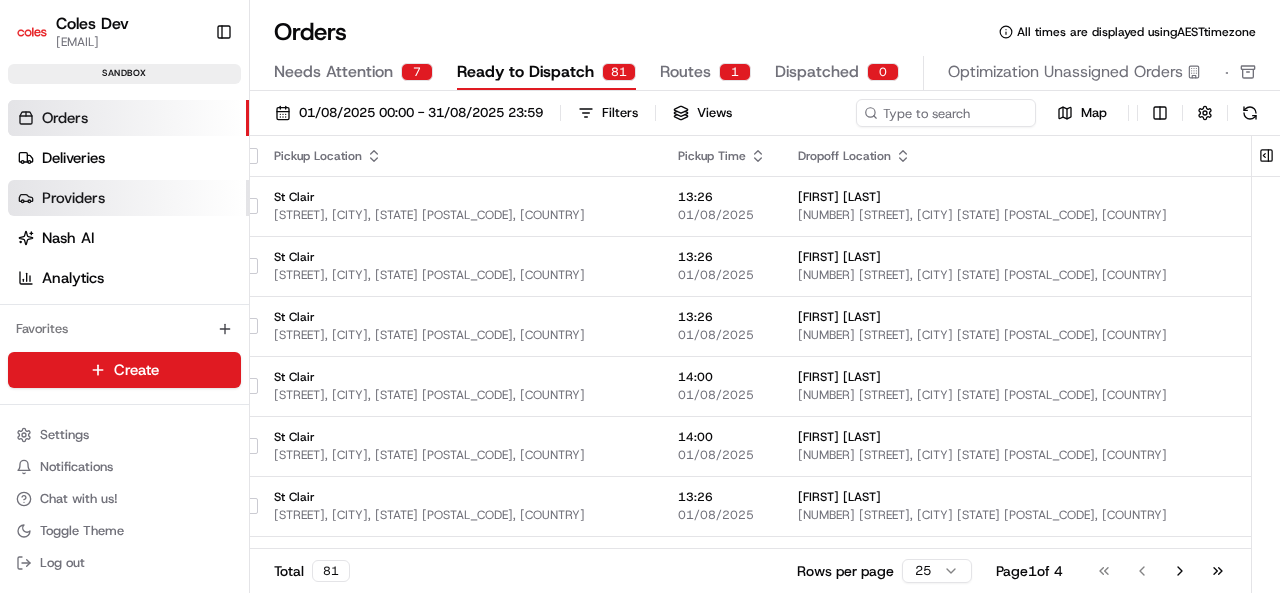 click on "Providers" at bounding box center [128, 198] 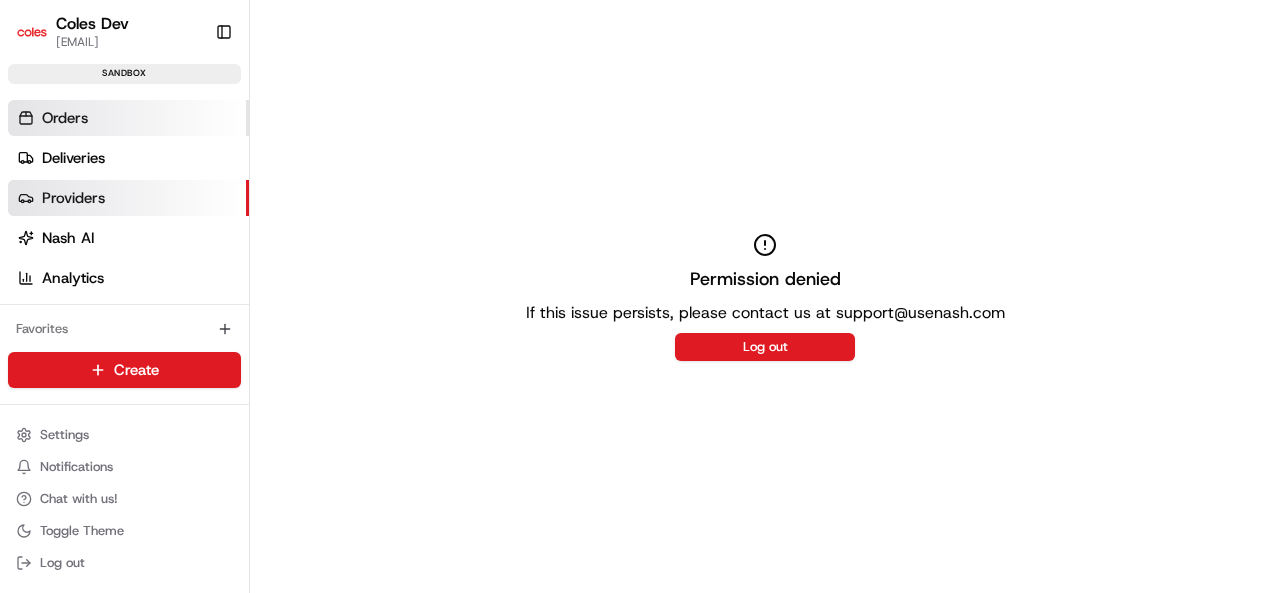 click on "Orders" at bounding box center (65, 118) 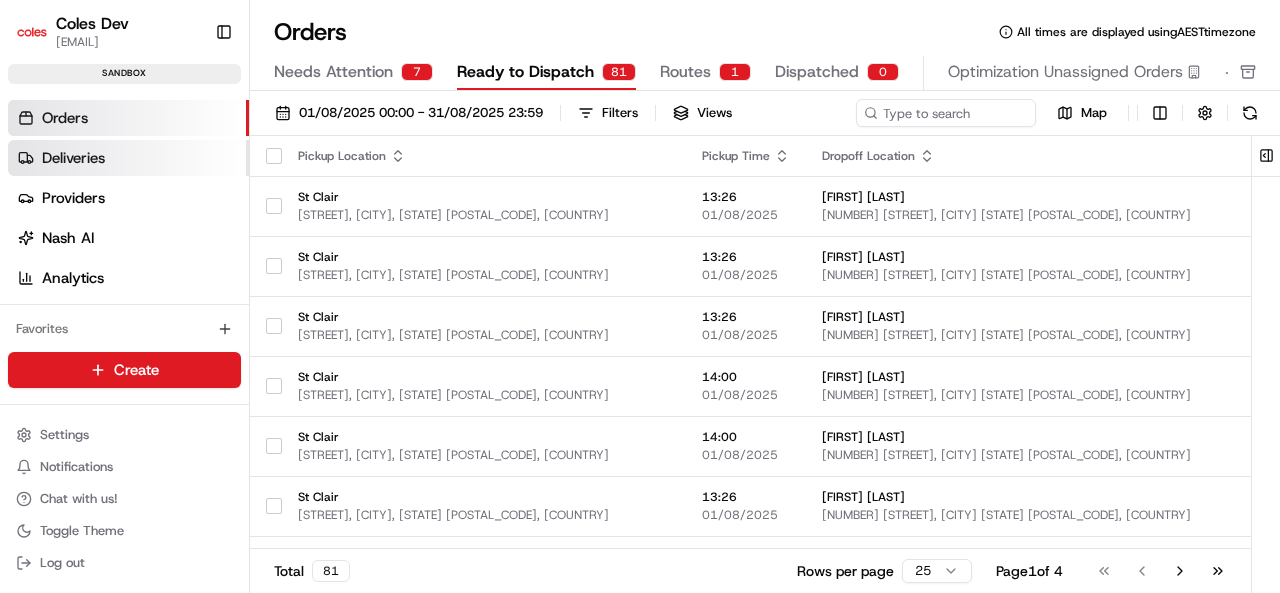 click on "Deliveries" at bounding box center (128, 158) 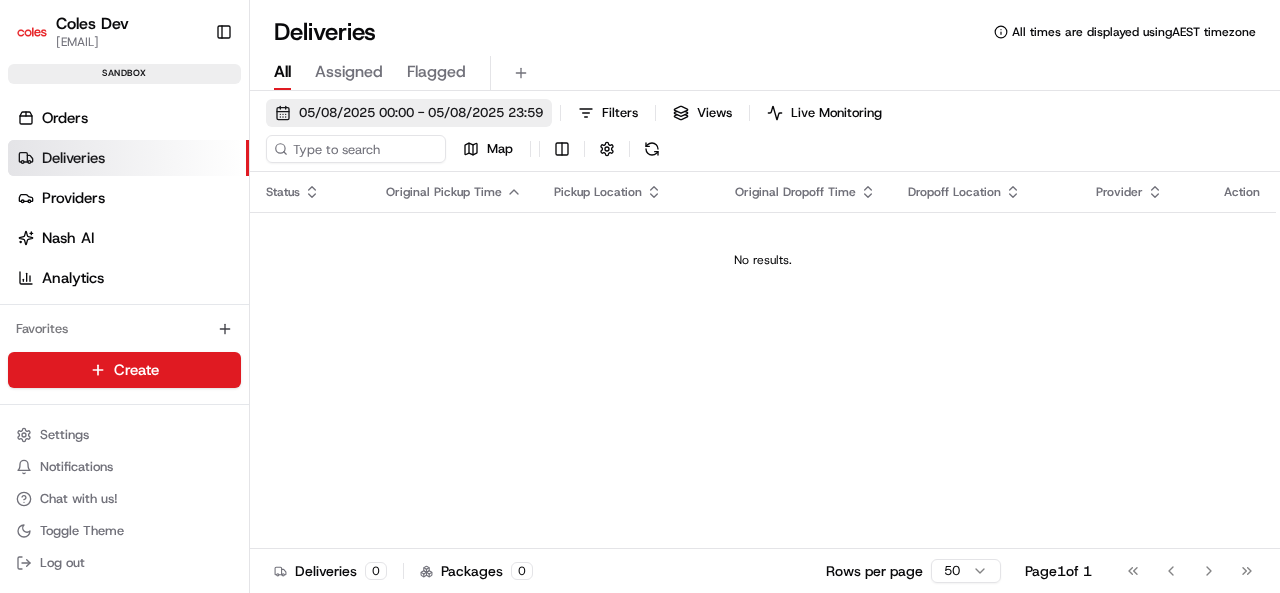 click on "05/08/2025 00:00 - 05/08/2025 23:59" at bounding box center [421, 113] 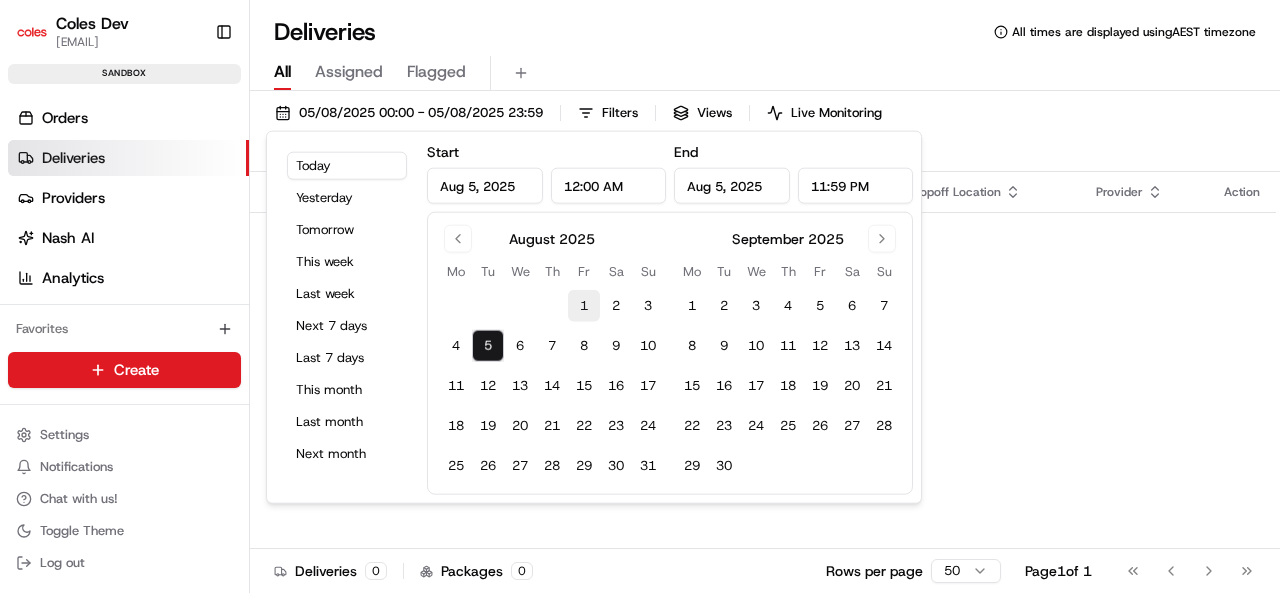 click on "1" at bounding box center (584, 306) 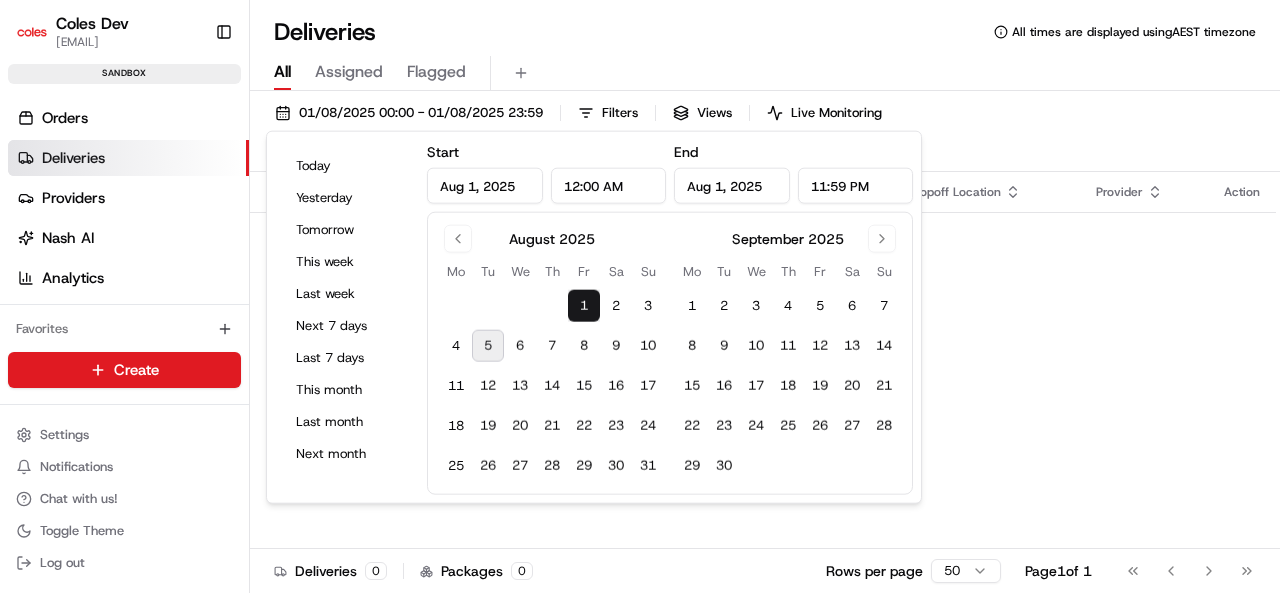 click on "Status Original Pickup Time Pickup Location Original Dropoff Time Dropoff Location Provider Action No results." at bounding box center [763, 378] 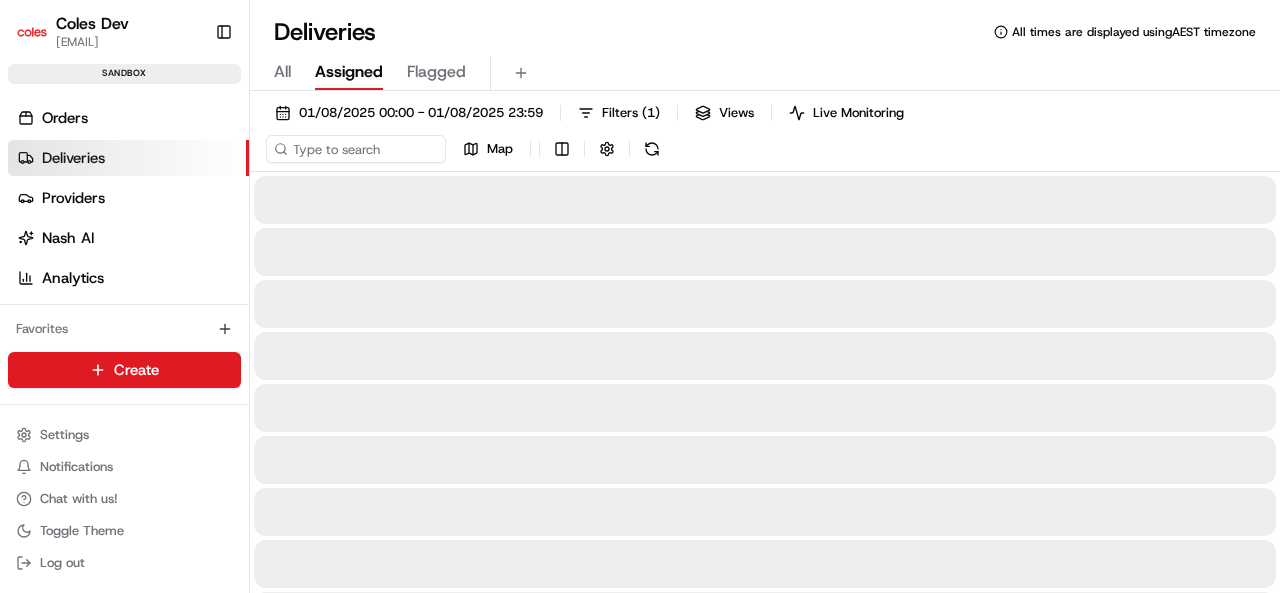 click on "Assigned" at bounding box center (349, 72) 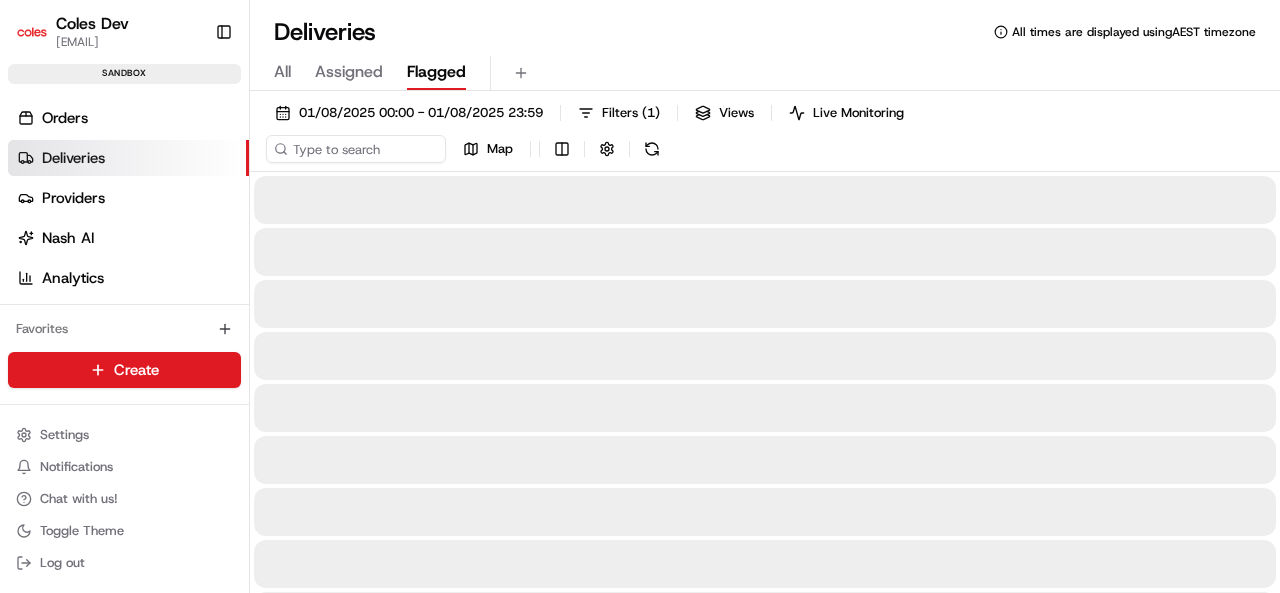 click on "Flagged" at bounding box center [436, 72] 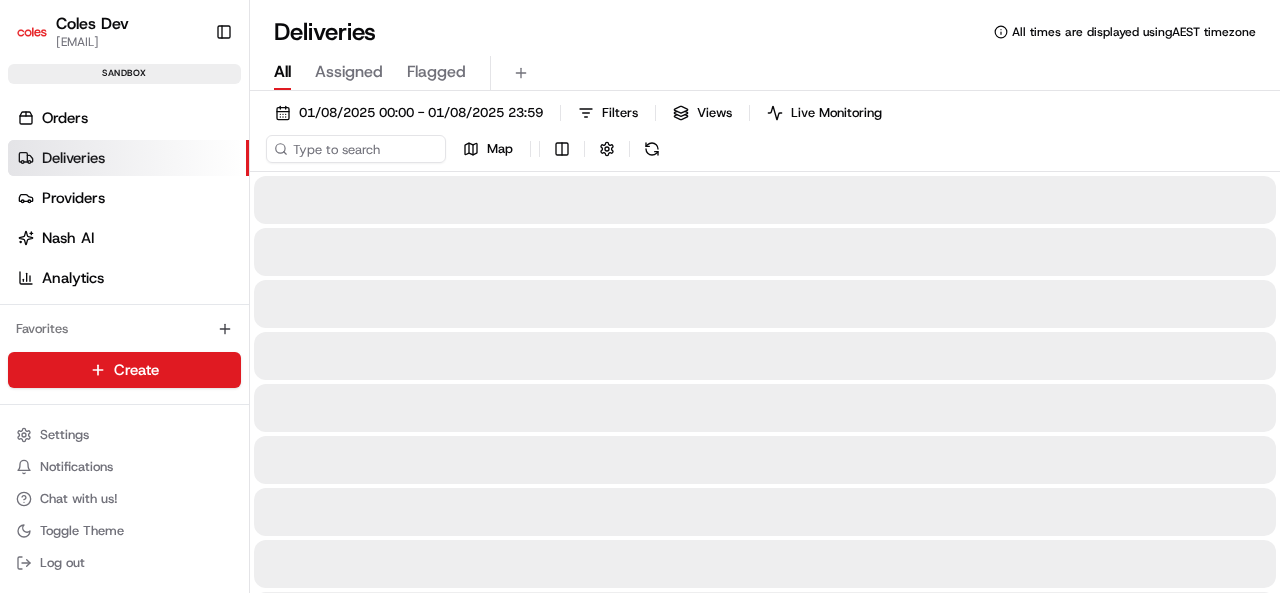 click on "All" at bounding box center (282, 72) 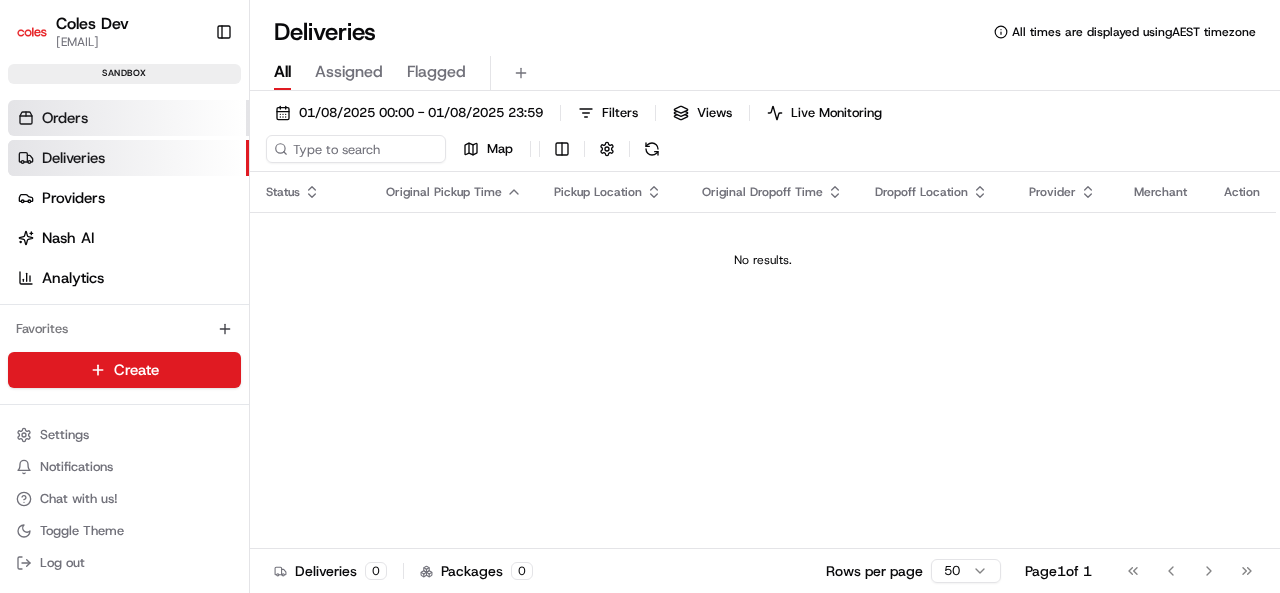 click on "Orders" at bounding box center (128, 118) 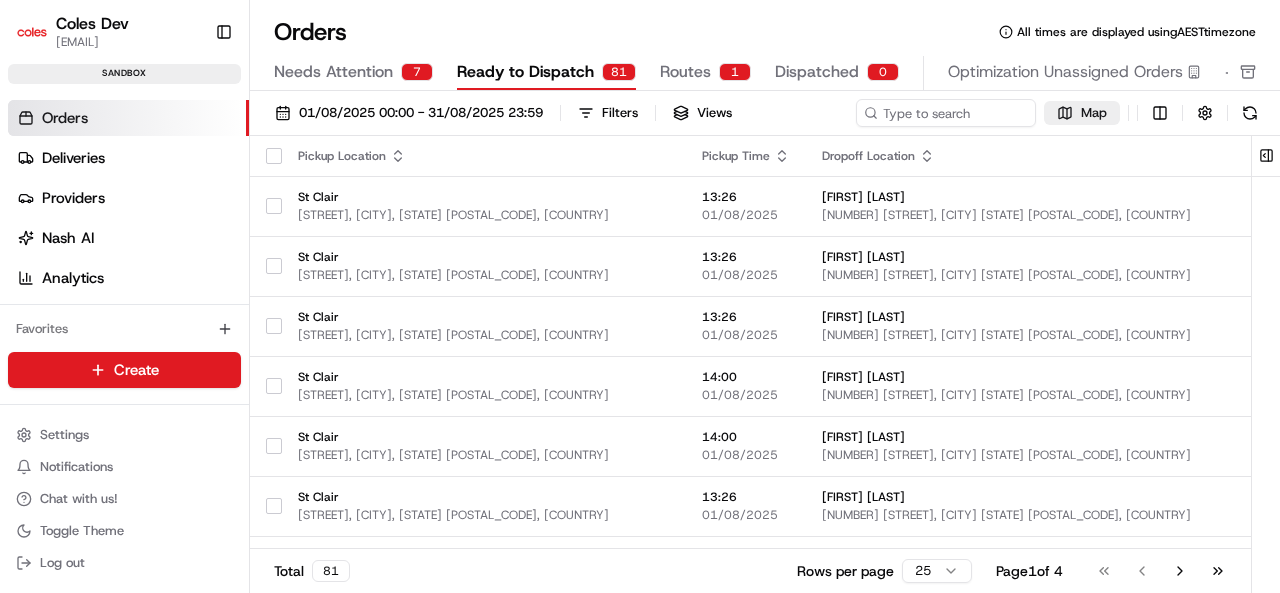 click on "Map" at bounding box center [1082, 113] 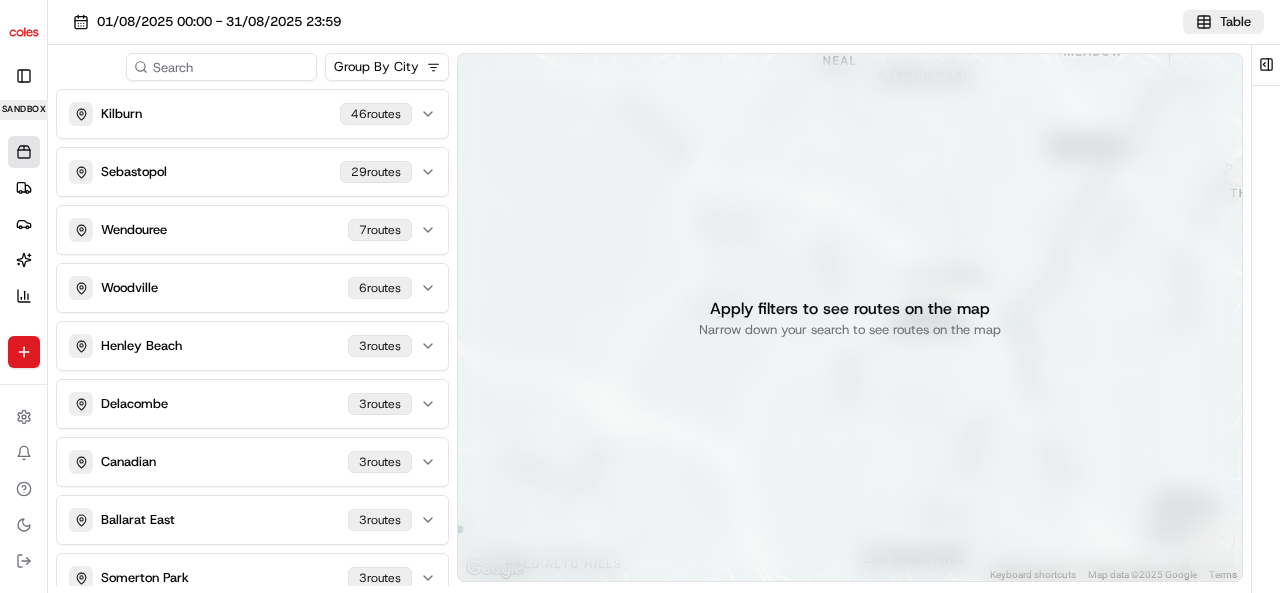click on "Table" at bounding box center (1223, 22) 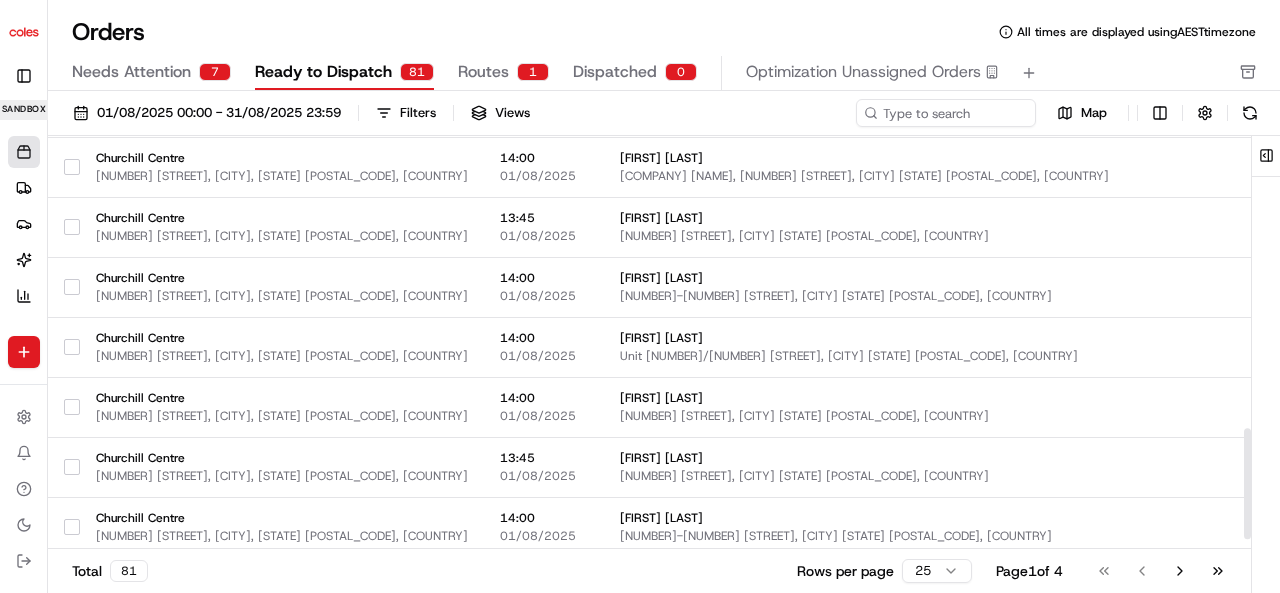 scroll, scrollTop: 1126, scrollLeft: 0, axis: vertical 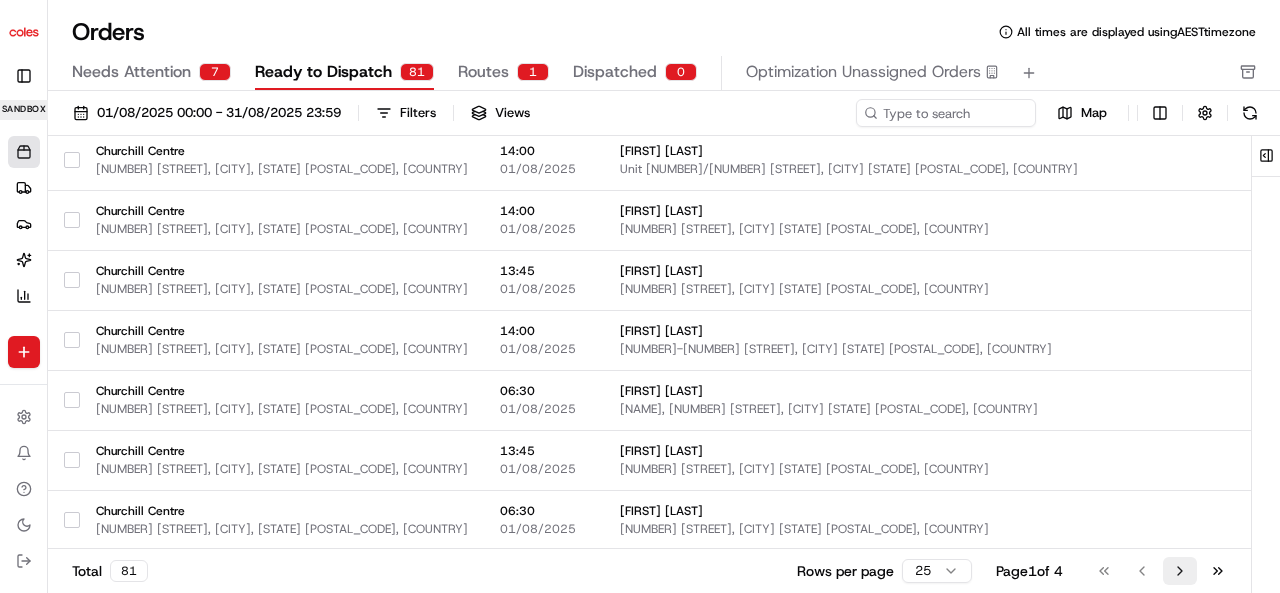 click on "Go to next page" at bounding box center (1180, 571) 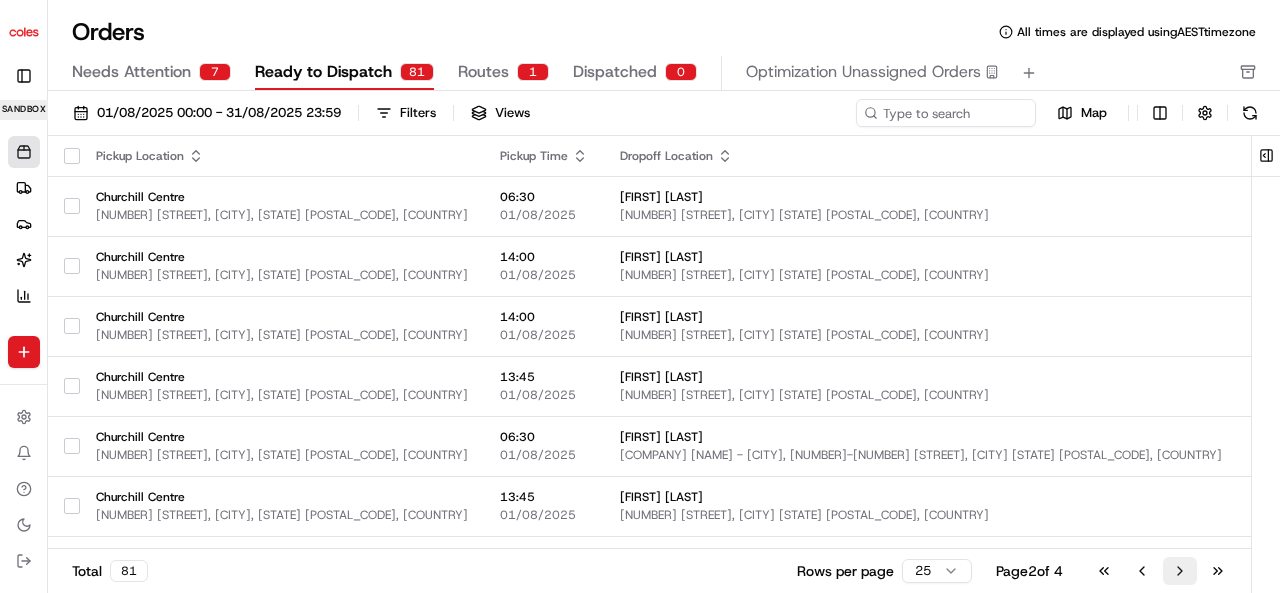 click on "Go to next page" at bounding box center [1180, 571] 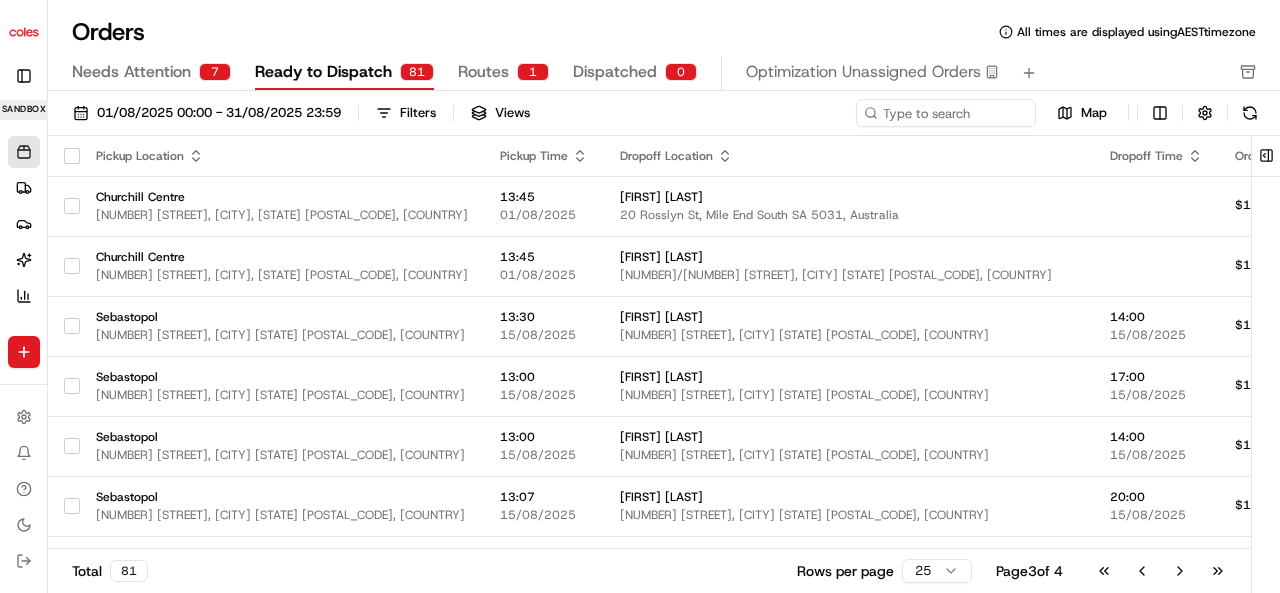 click on "Go to next page" at bounding box center [1180, 571] 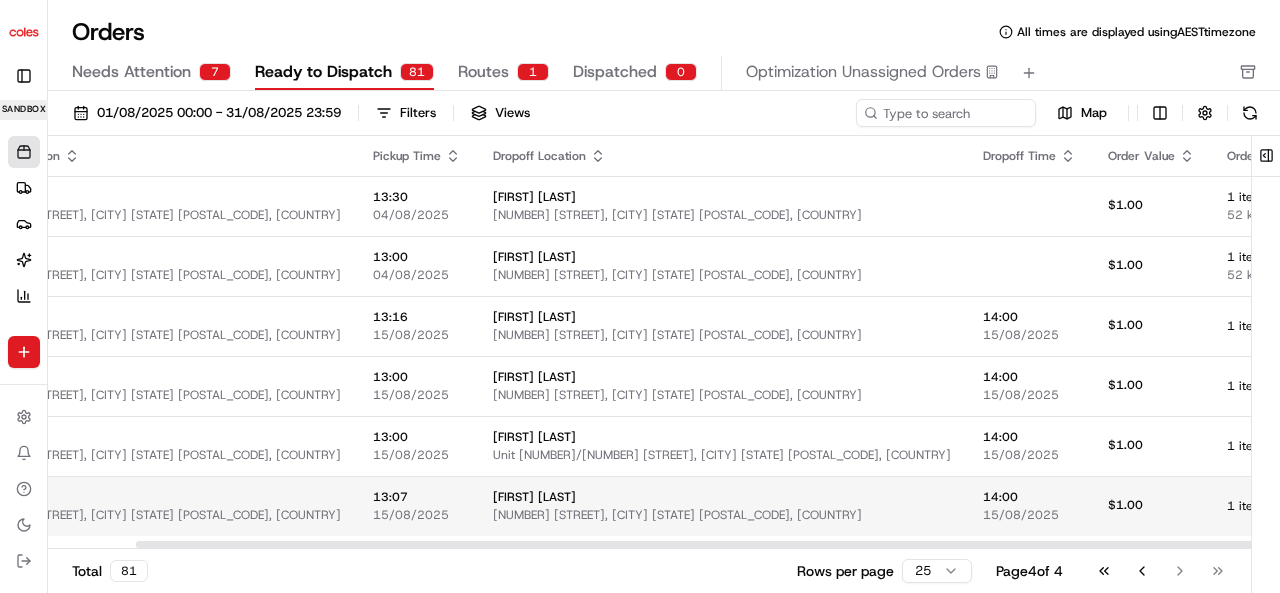 scroll, scrollTop: 0, scrollLeft: 132, axis: horizontal 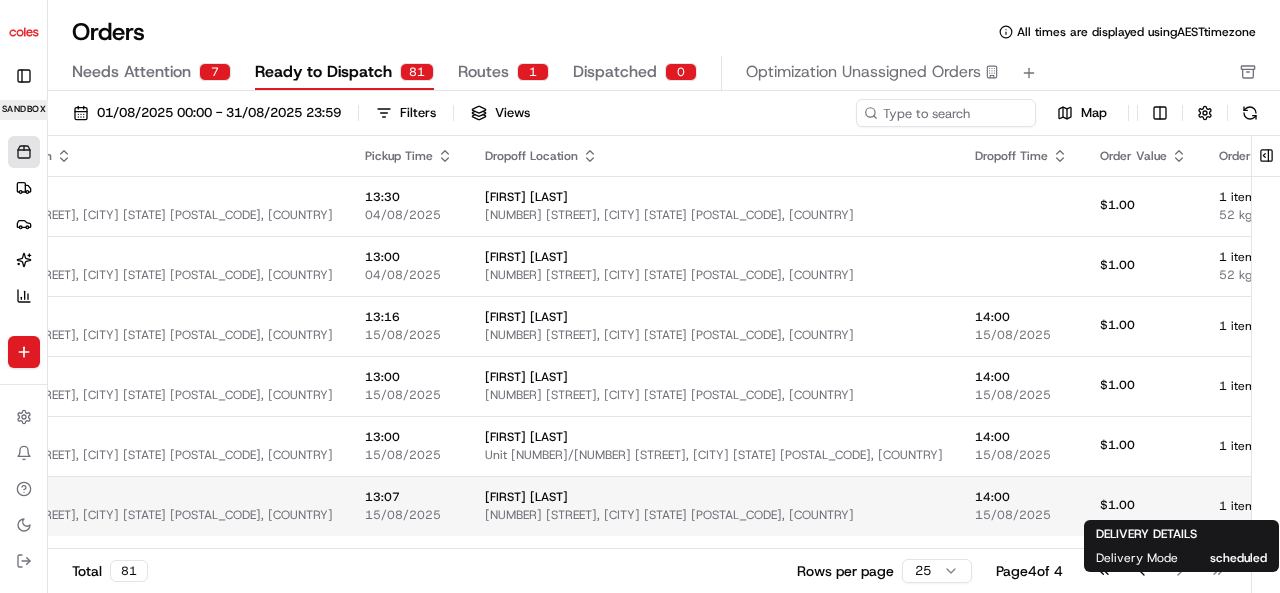 click on "scheduled" at bounding box center [1408, 506] 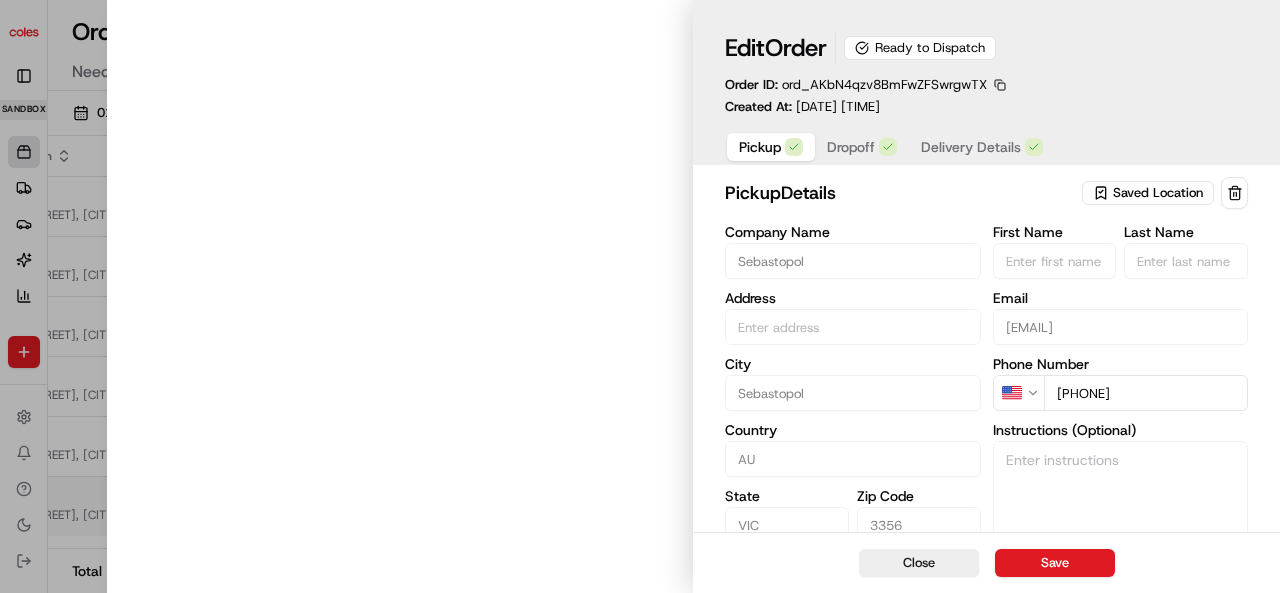 type on "[NUMBER] [STREET], [CITY] [STATE] [POSTAL_CODE], [COUNTRY]" 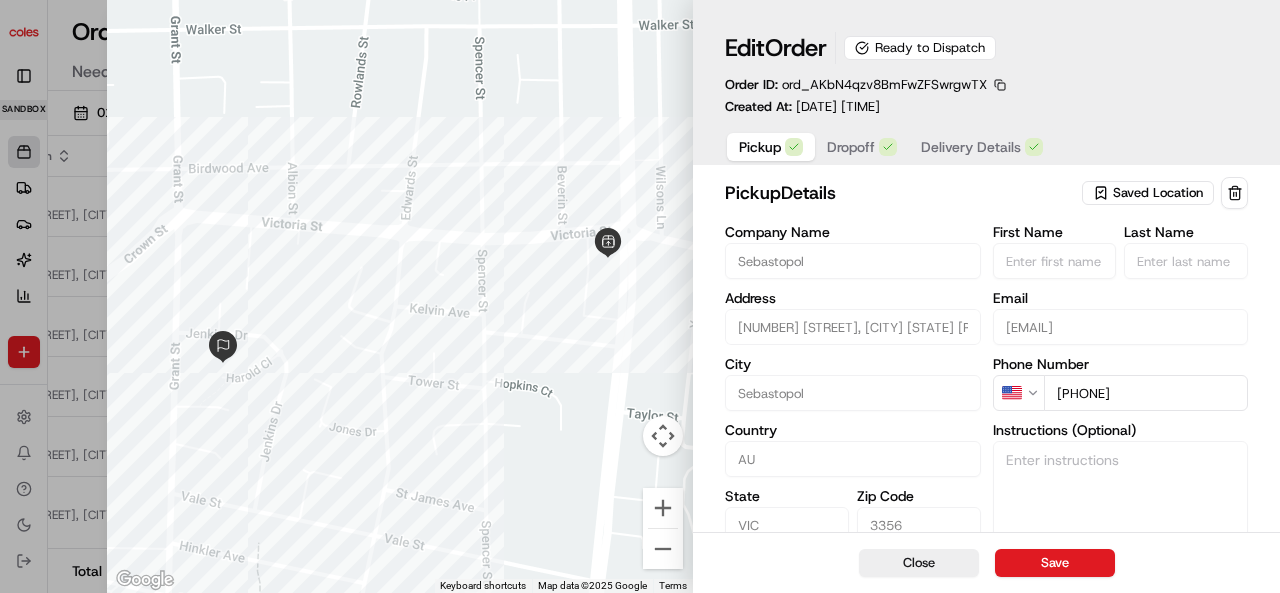 scroll, scrollTop: 98, scrollLeft: 0, axis: vertical 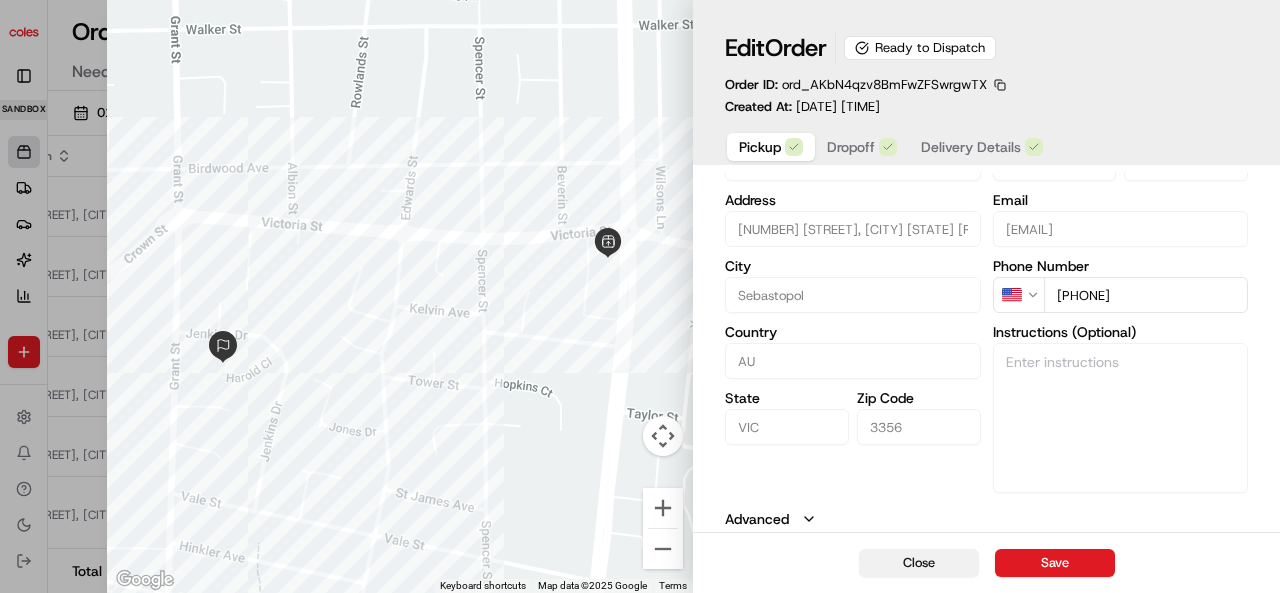 click on "Close" at bounding box center [919, 563] 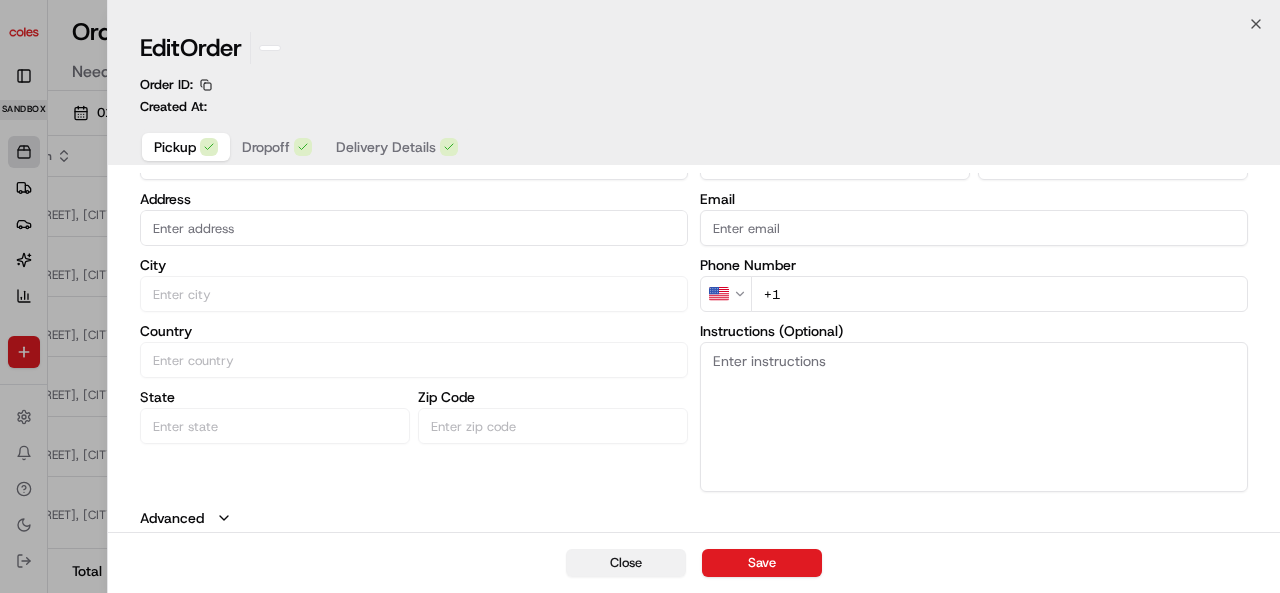scroll, scrollTop: 94, scrollLeft: 0, axis: vertical 